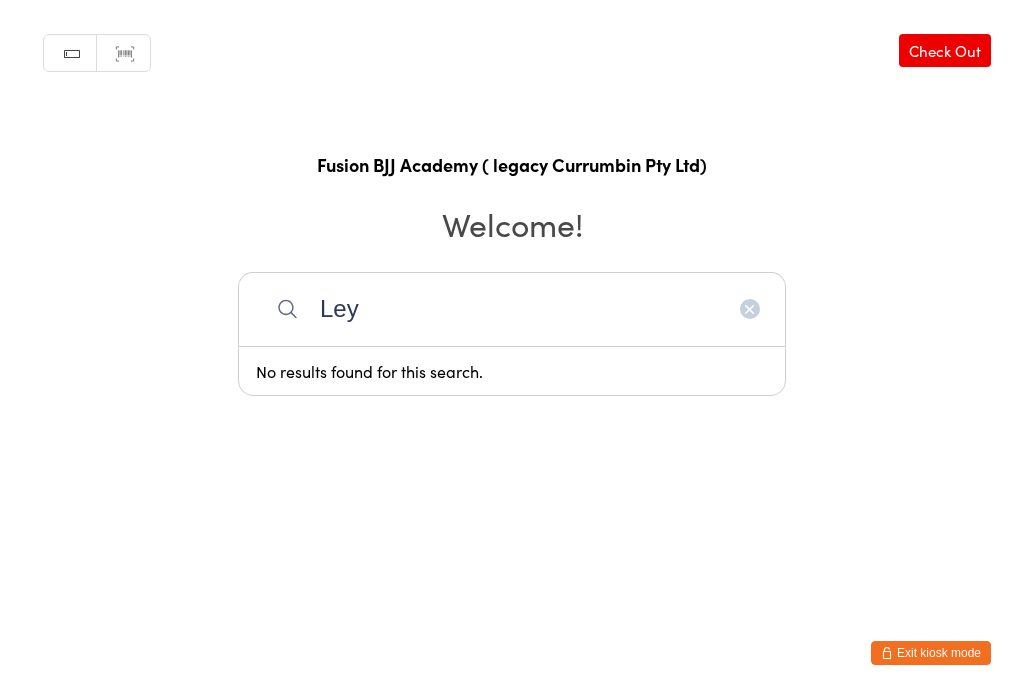 scroll, scrollTop: 280, scrollLeft: 0, axis: vertical 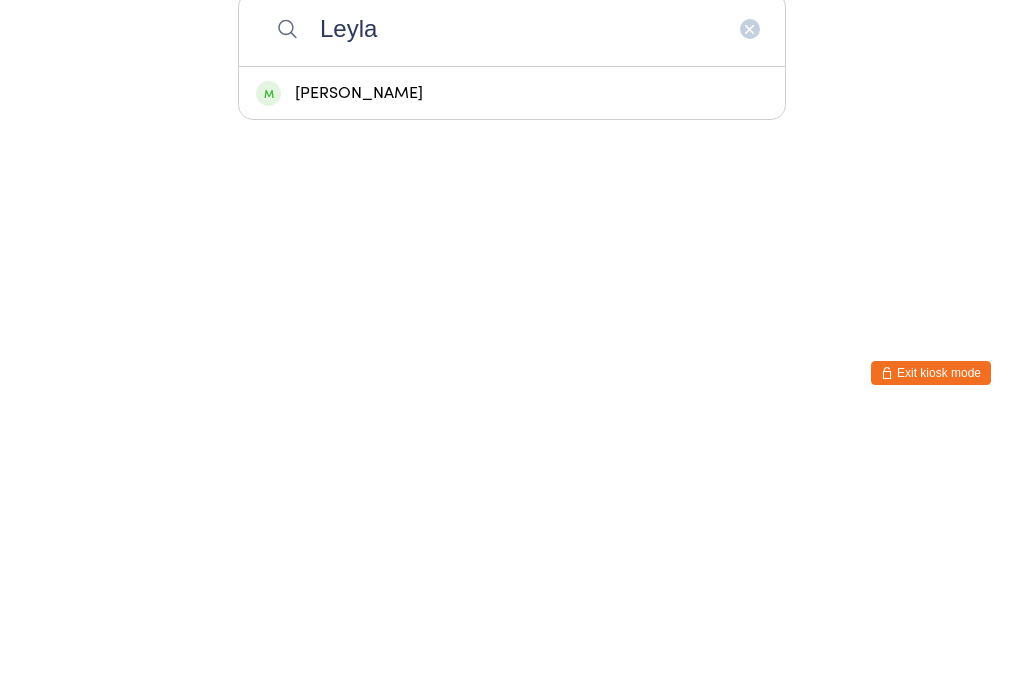 type on "Leyla" 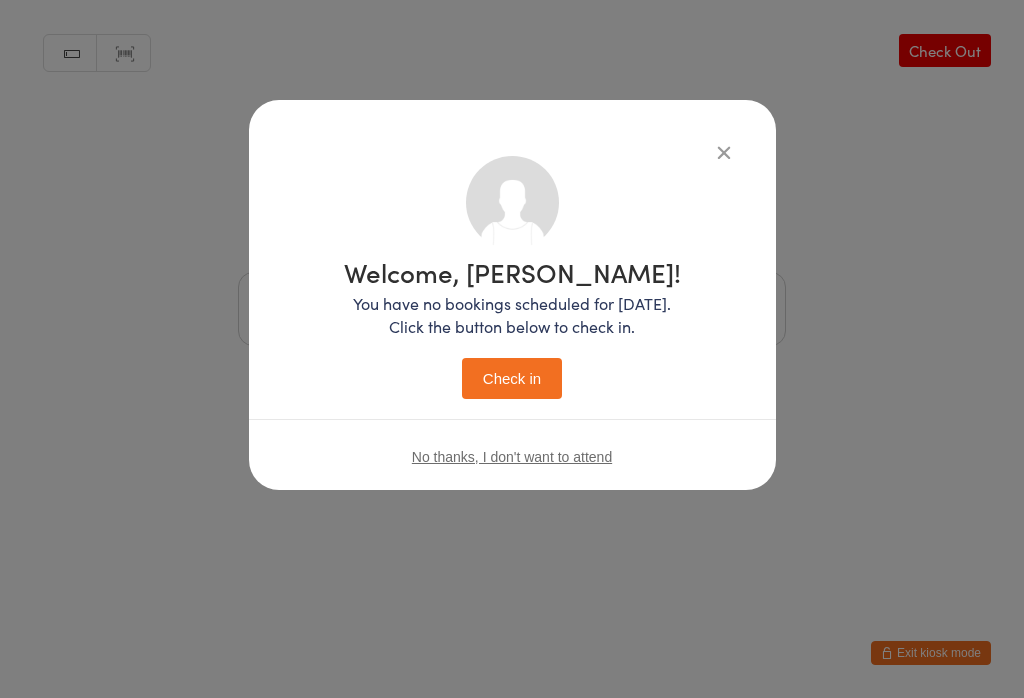 click on "Check in" at bounding box center (512, 378) 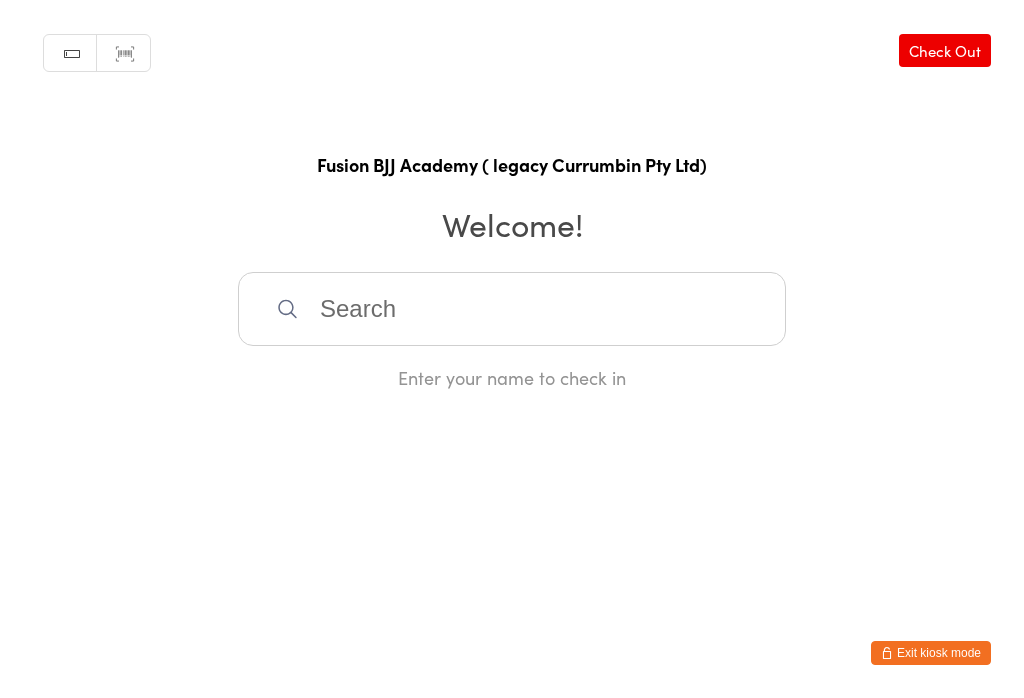 scroll, scrollTop: 0, scrollLeft: 0, axis: both 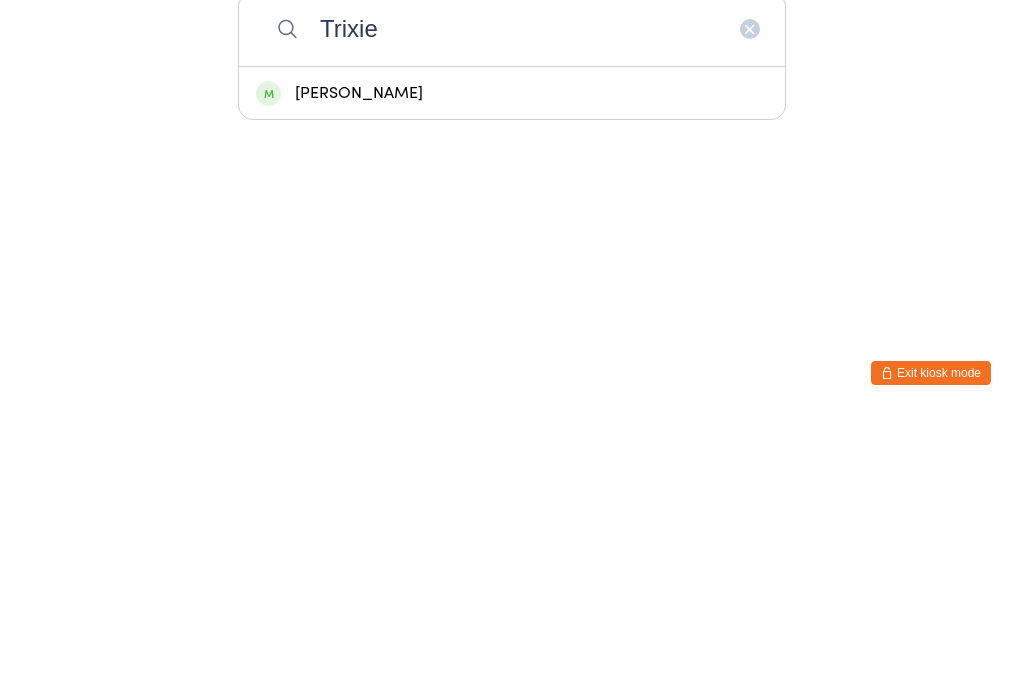 type on "Trixie" 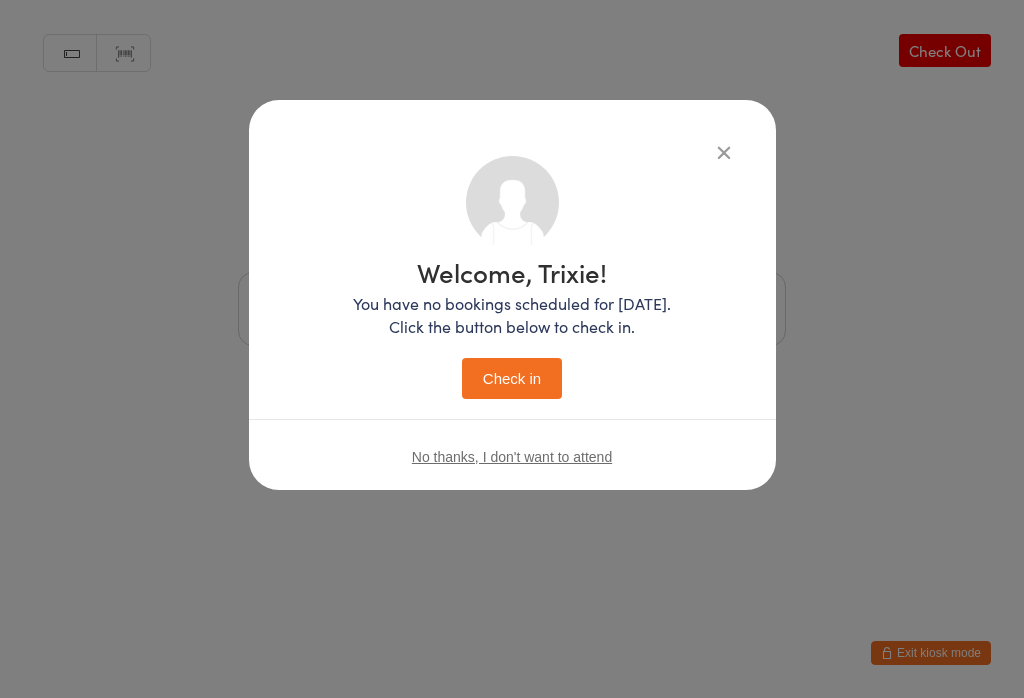 click on "Check in" at bounding box center [512, 378] 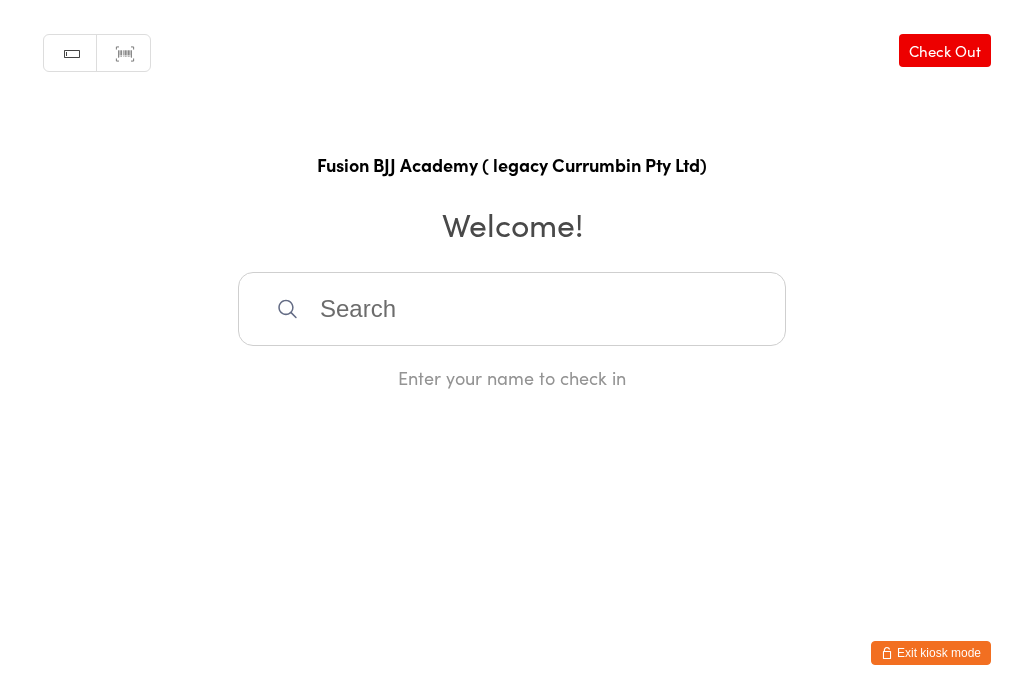 click at bounding box center (512, 309) 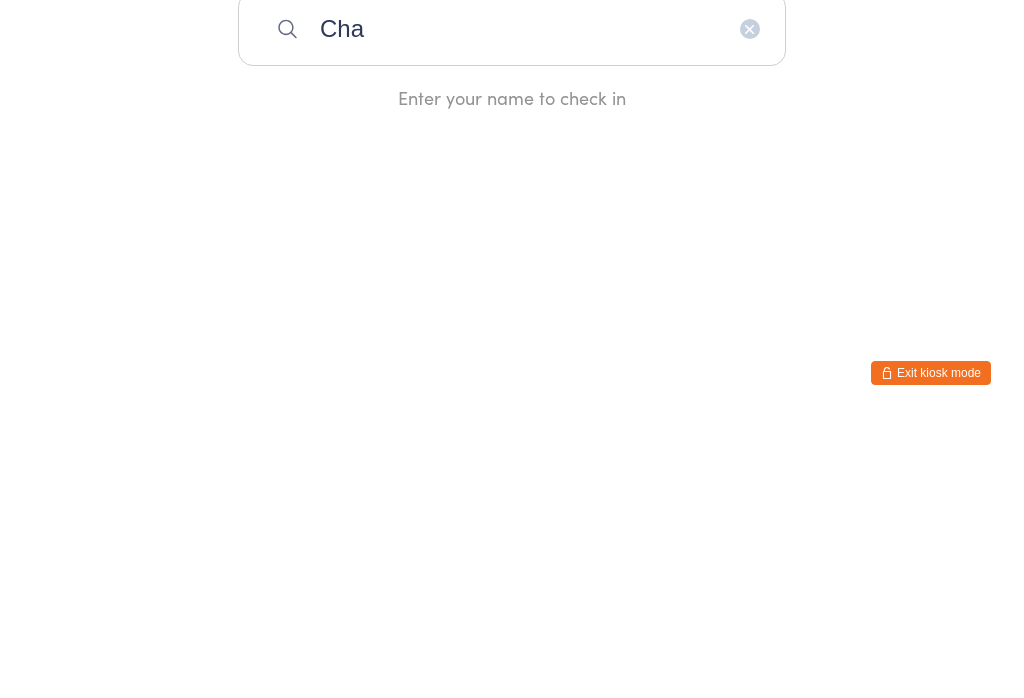 type on "Char" 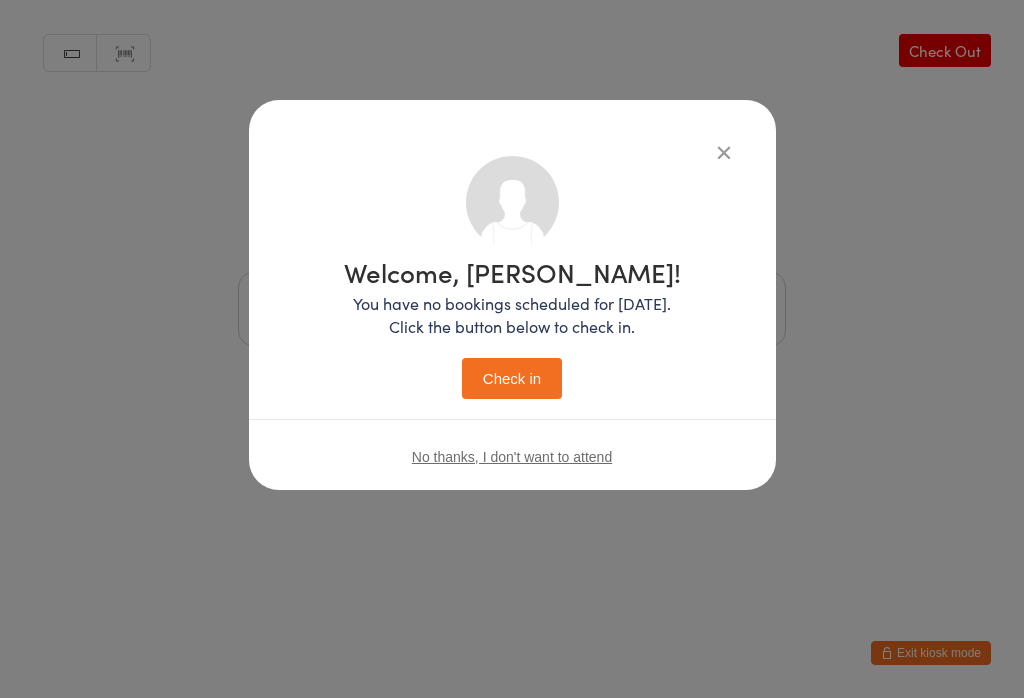click on "Check in" at bounding box center [512, 378] 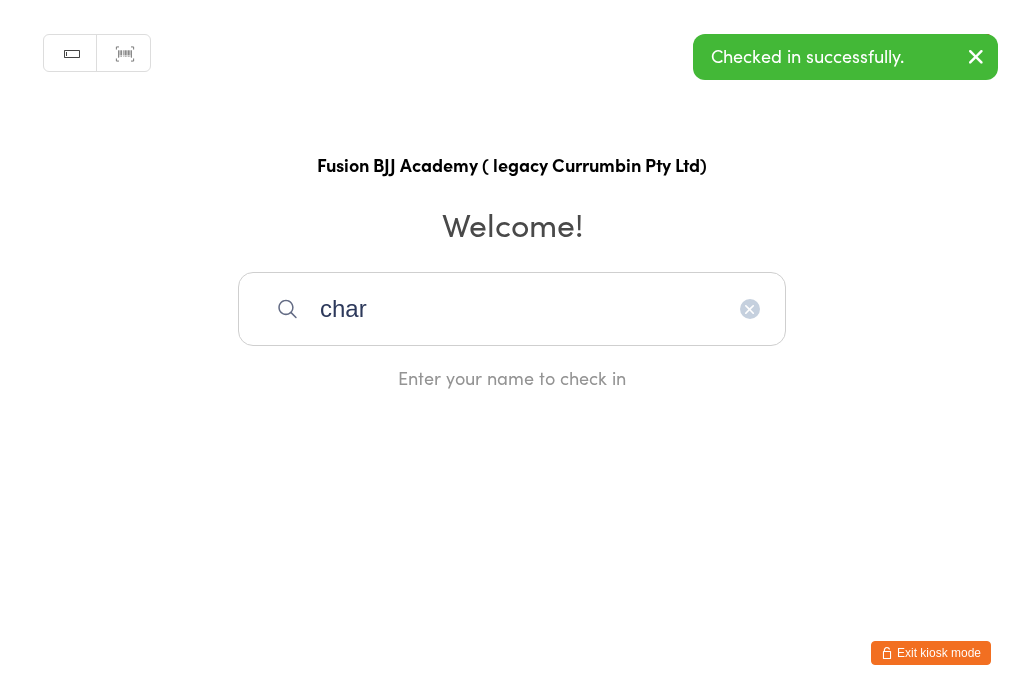 click on "char" at bounding box center [512, 309] 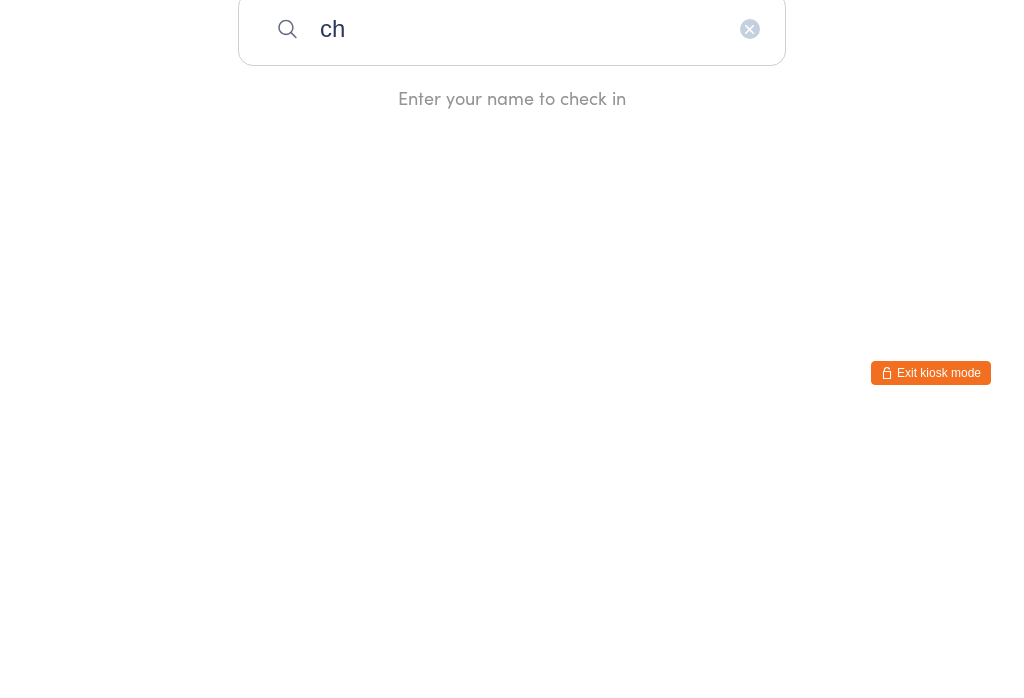 type on "c" 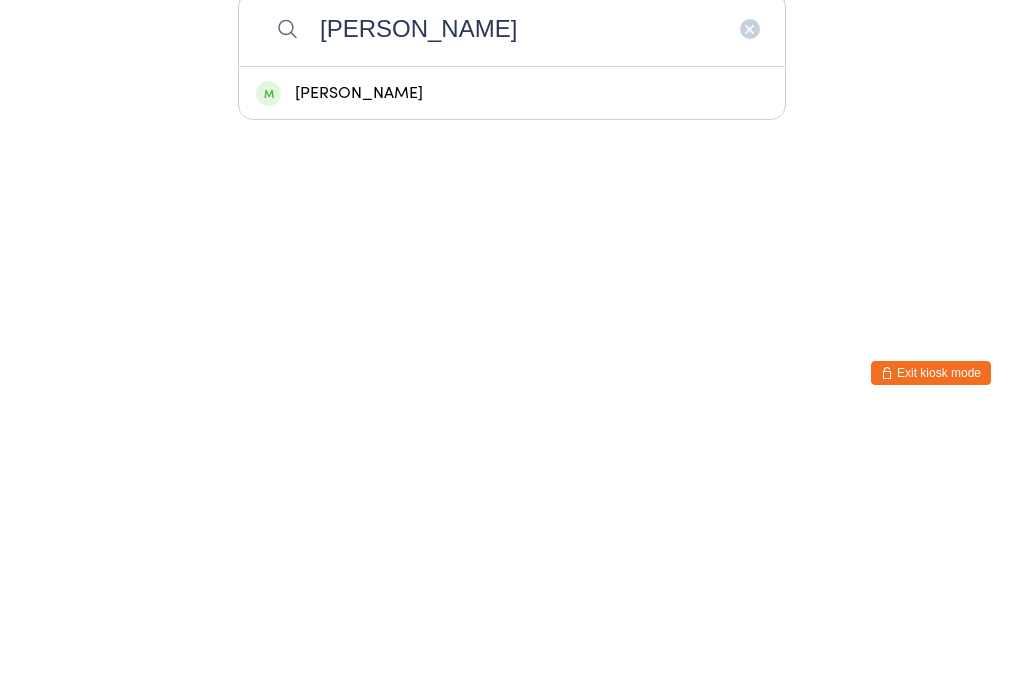 type on "Greg" 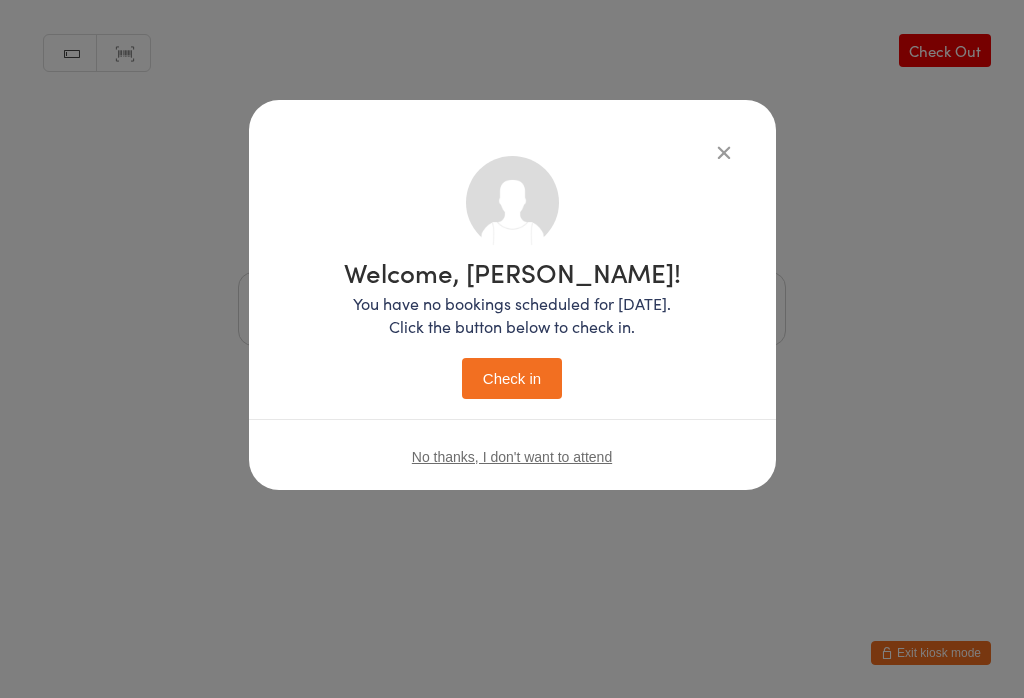click on "Check in" at bounding box center [512, 378] 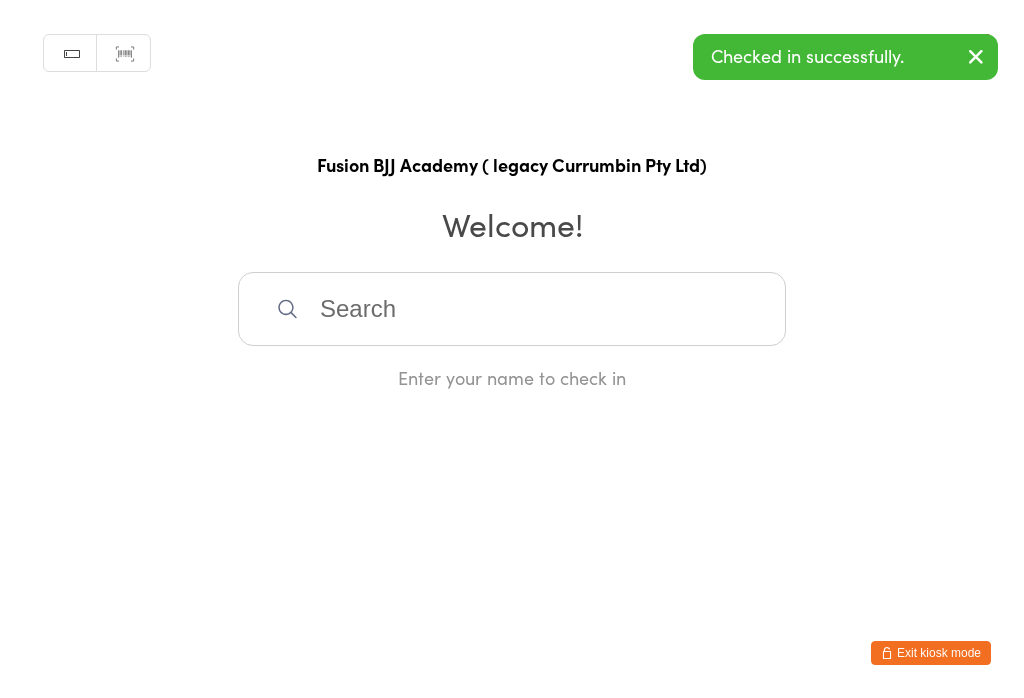 click at bounding box center (512, 309) 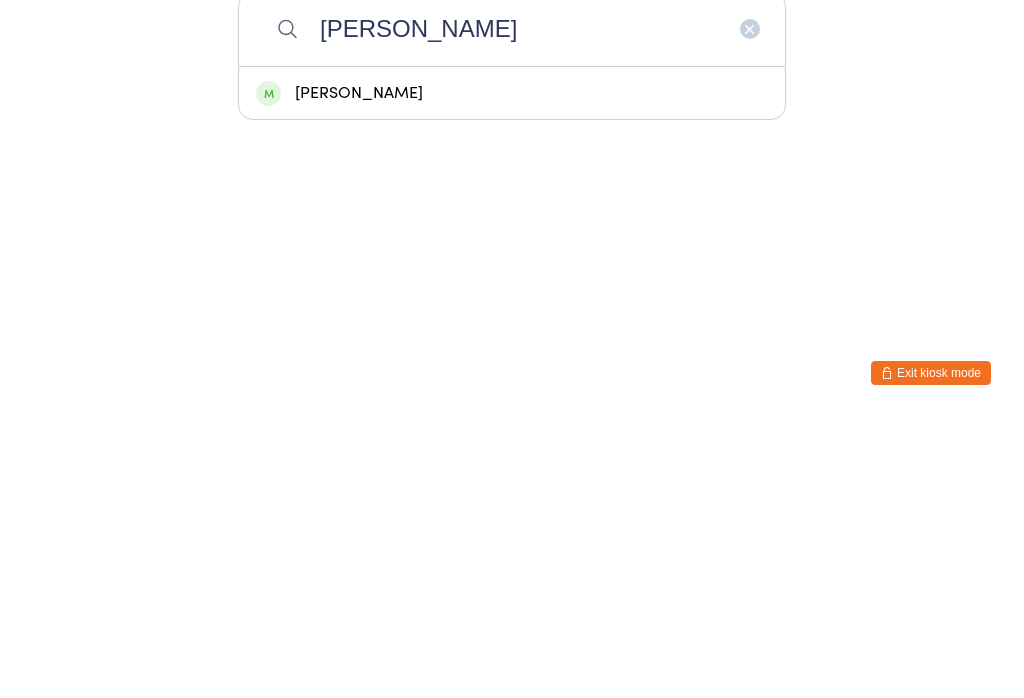 type on "Aidan" 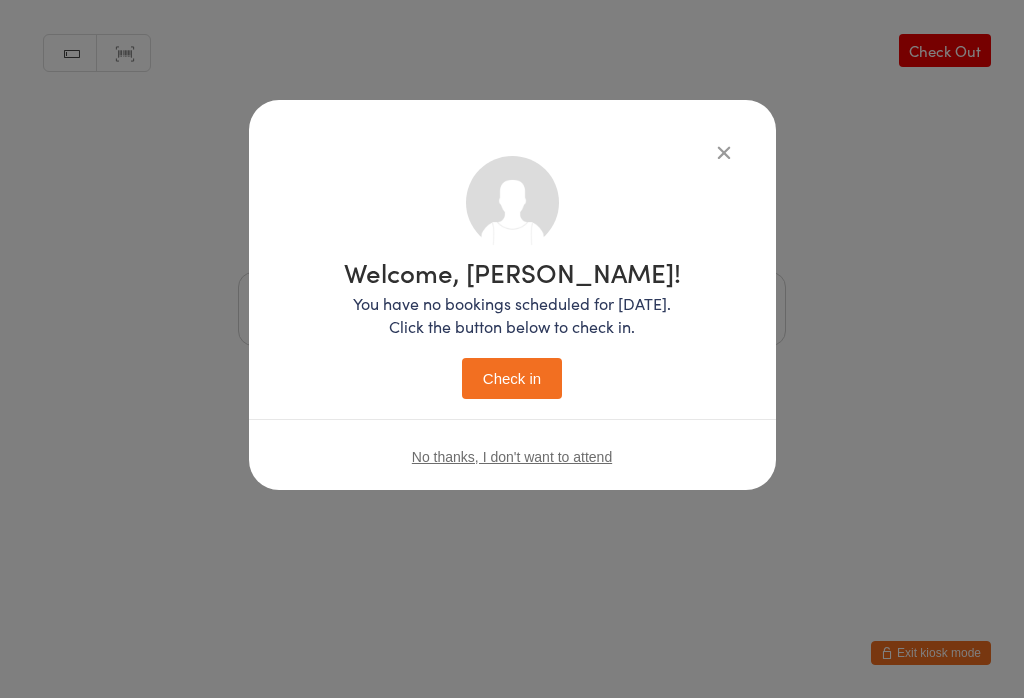 click on "Check in" at bounding box center [512, 378] 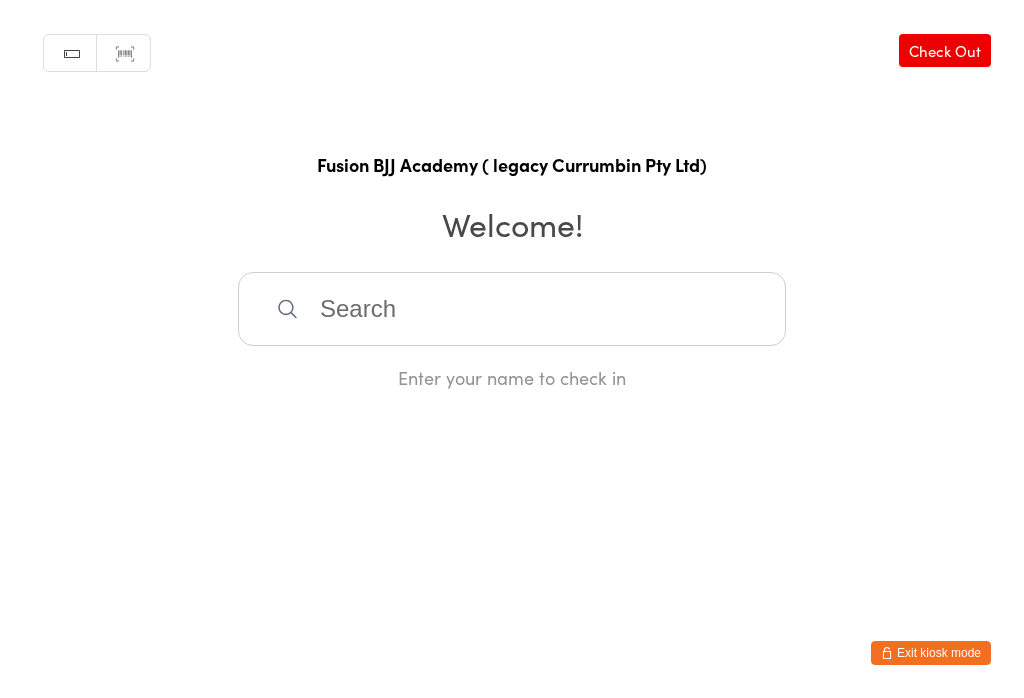 click at bounding box center [512, 309] 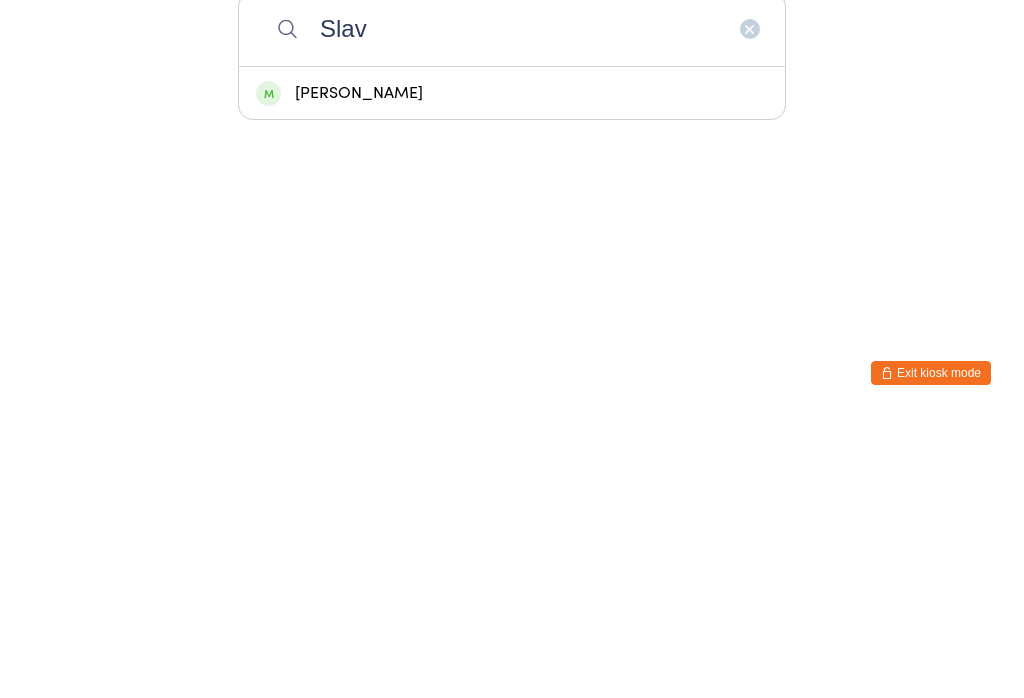type on "Slav" 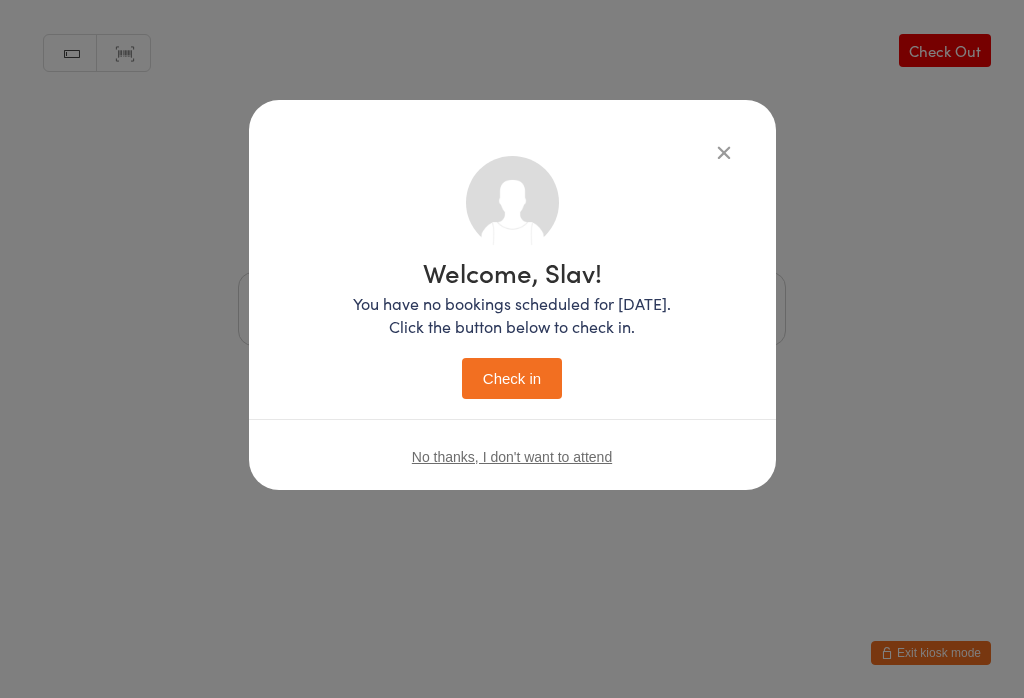 click on "Check in" at bounding box center (512, 378) 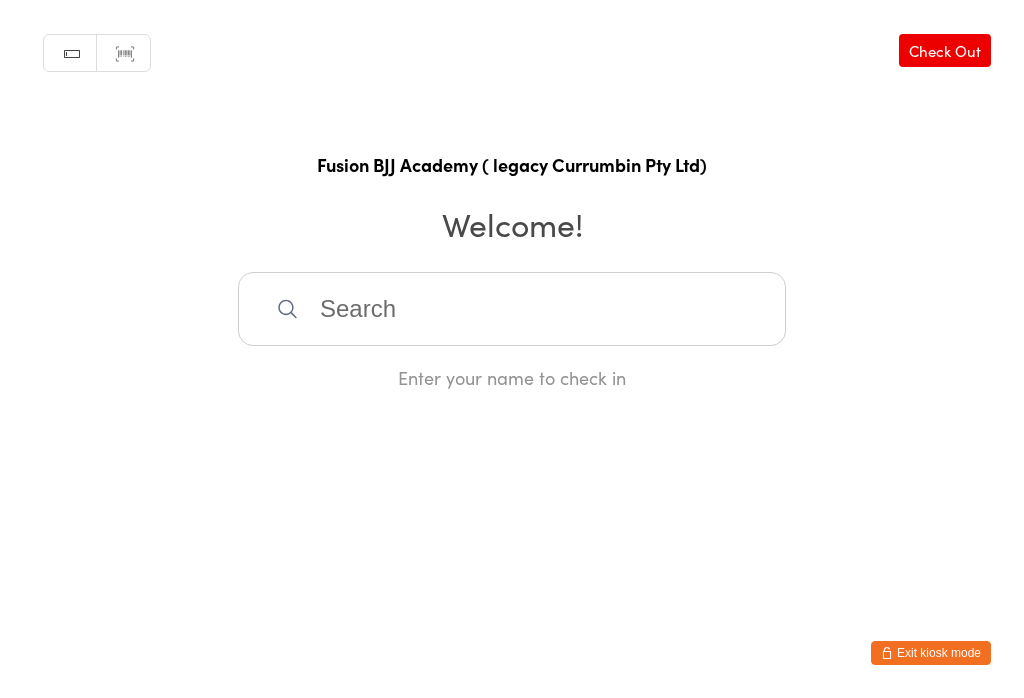 click at bounding box center (512, 309) 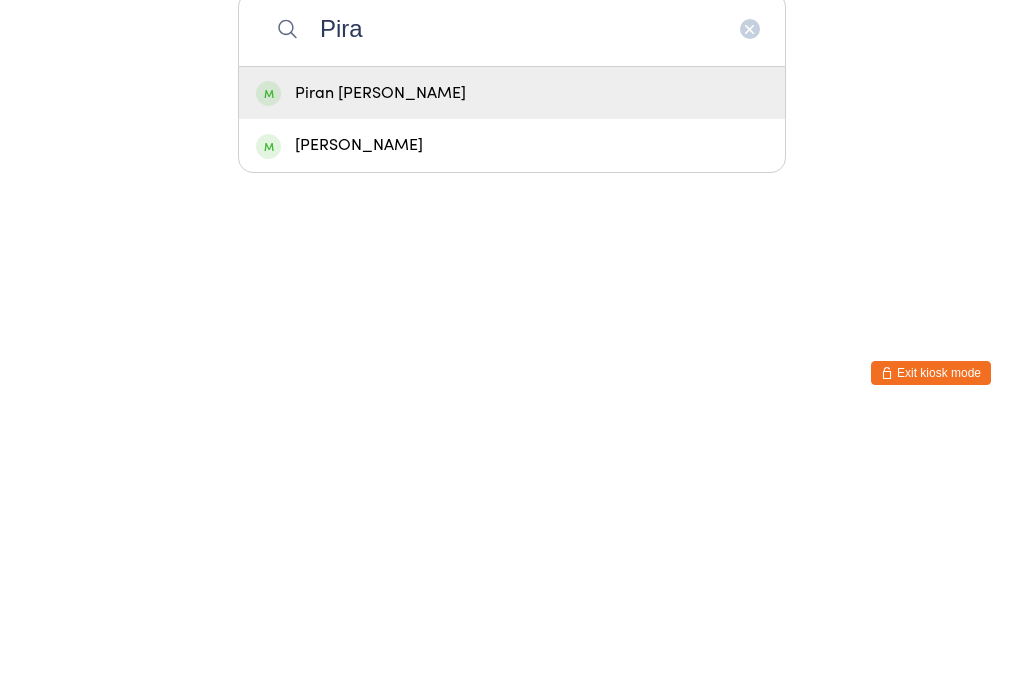 type on "Pira" 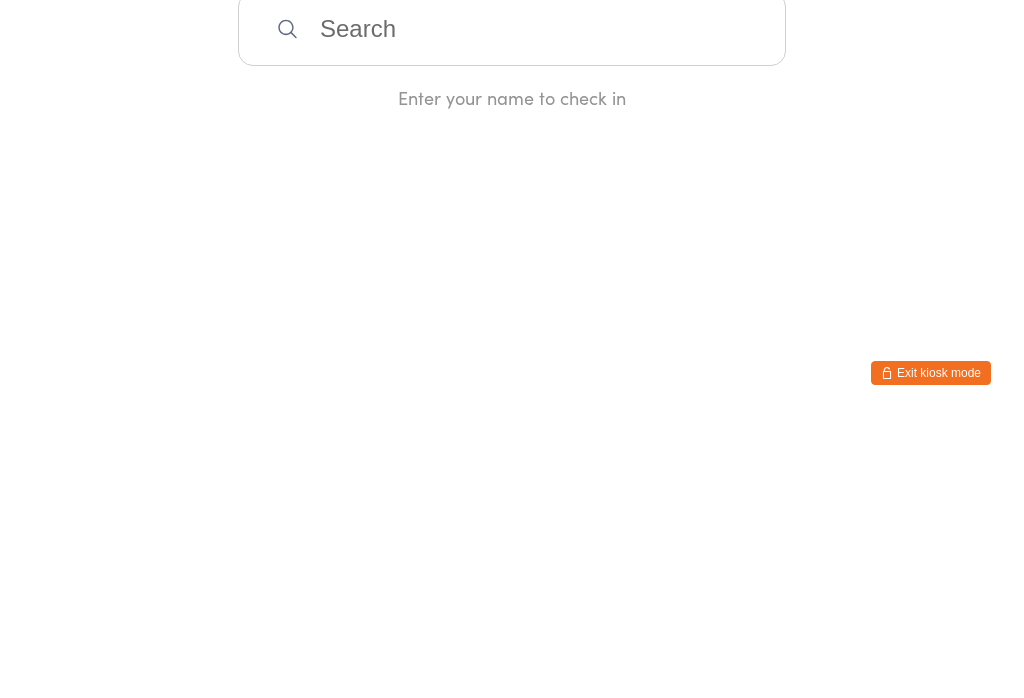 click on "Enter your name to check in" at bounding box center [512, 377] 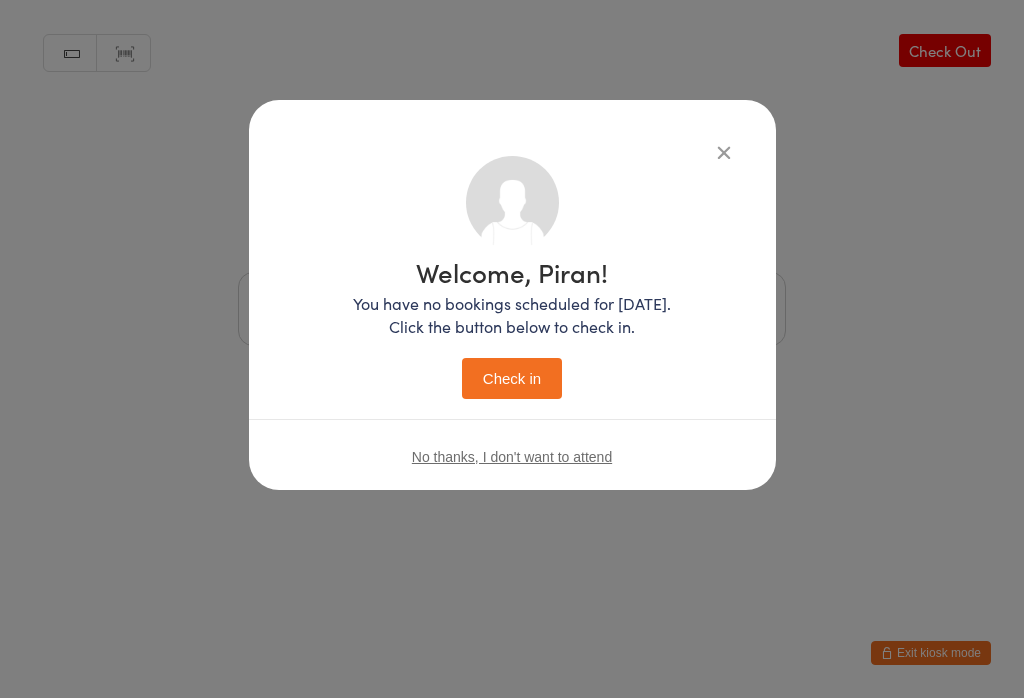 click on "Check in" at bounding box center [512, 378] 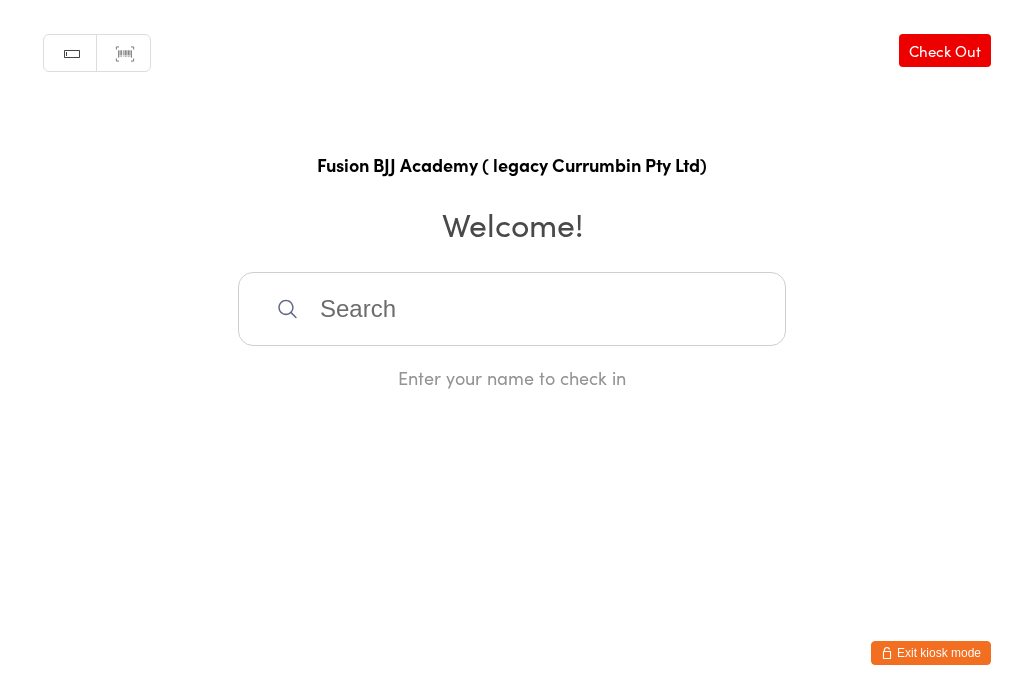click on "Enter your name to check in" at bounding box center [512, 377] 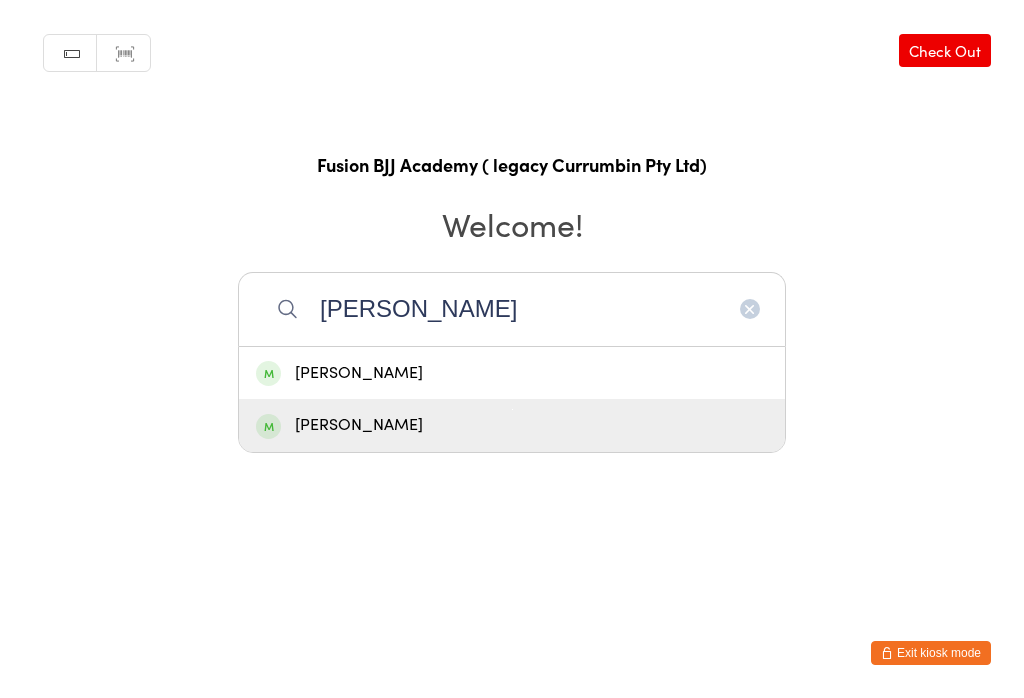 type on "Isaac" 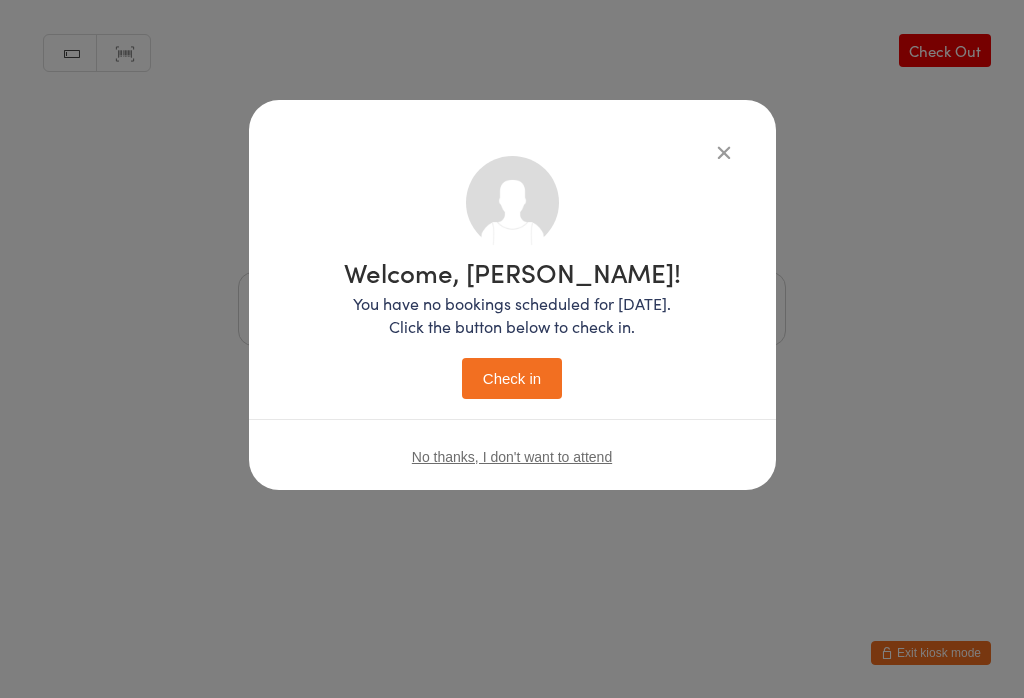 click on "Check in" at bounding box center (512, 378) 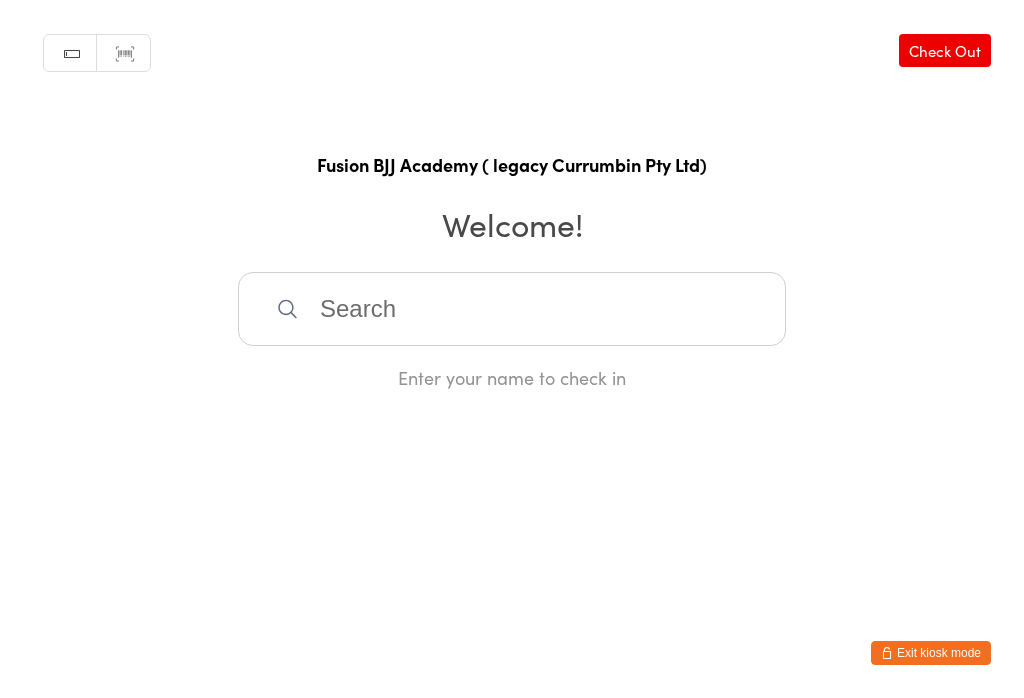 click at bounding box center [512, 309] 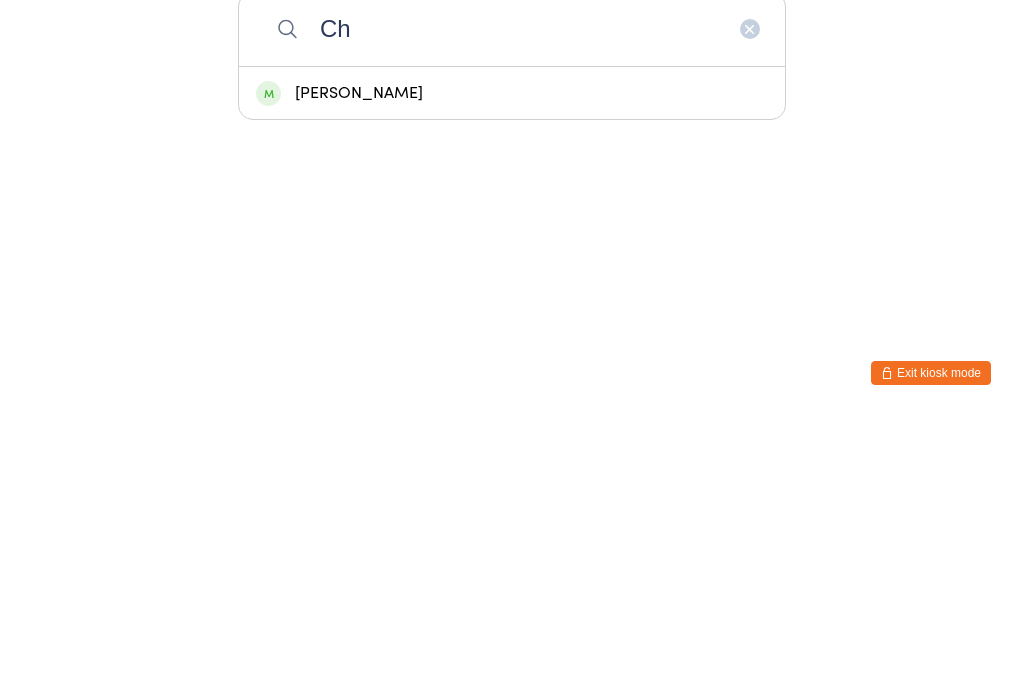 type on "Ch" 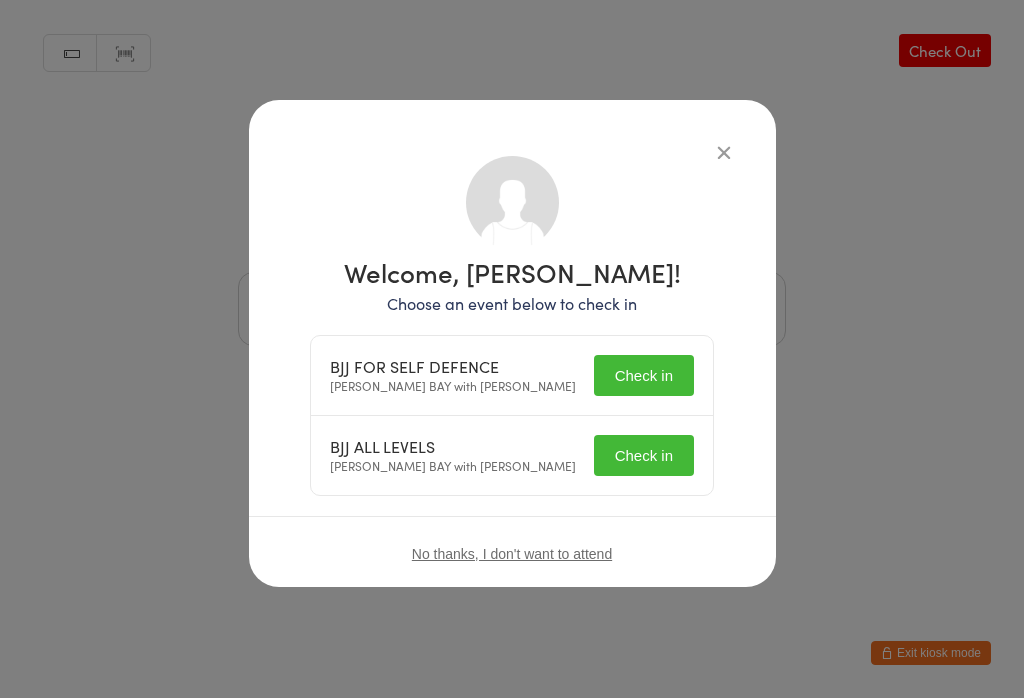 click on "Check in" at bounding box center (644, 375) 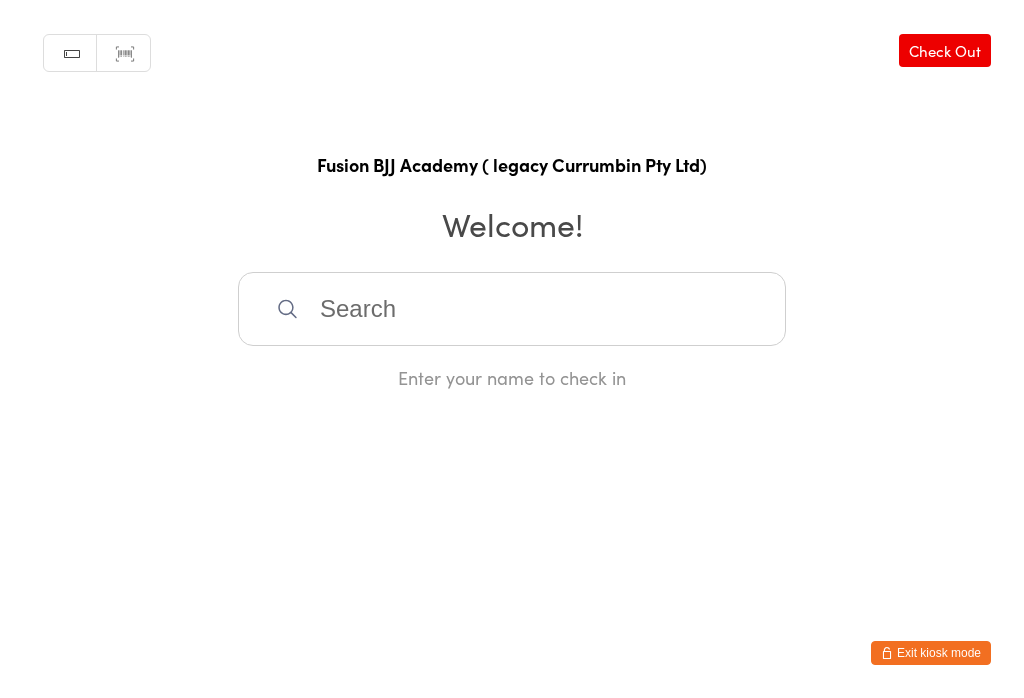 click at bounding box center [512, 309] 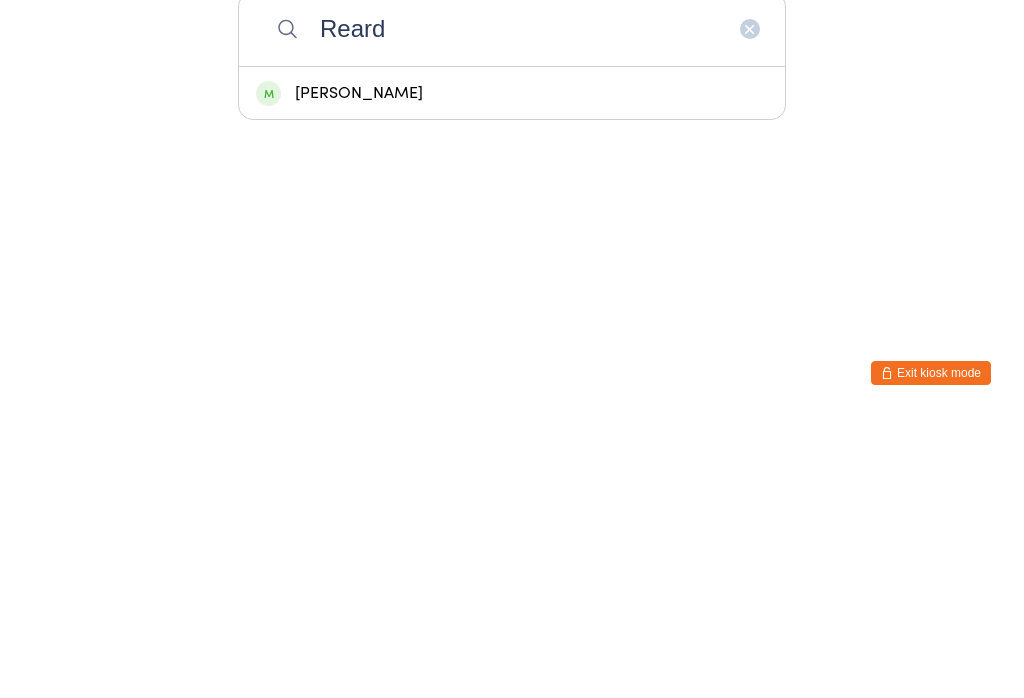 type on "Reard" 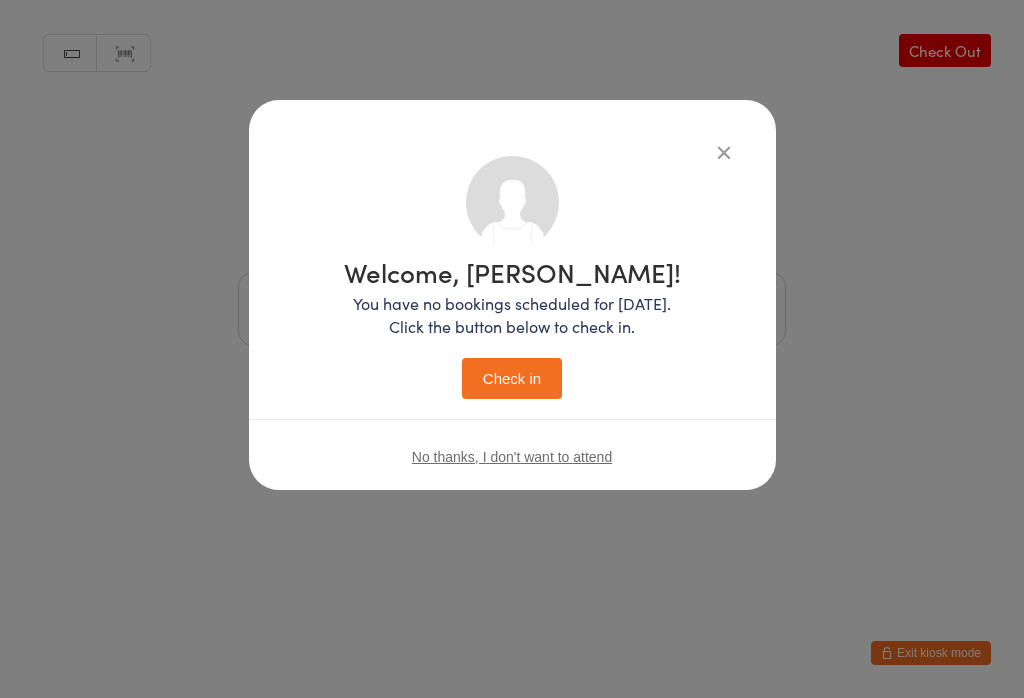 click on "Check in" at bounding box center [512, 378] 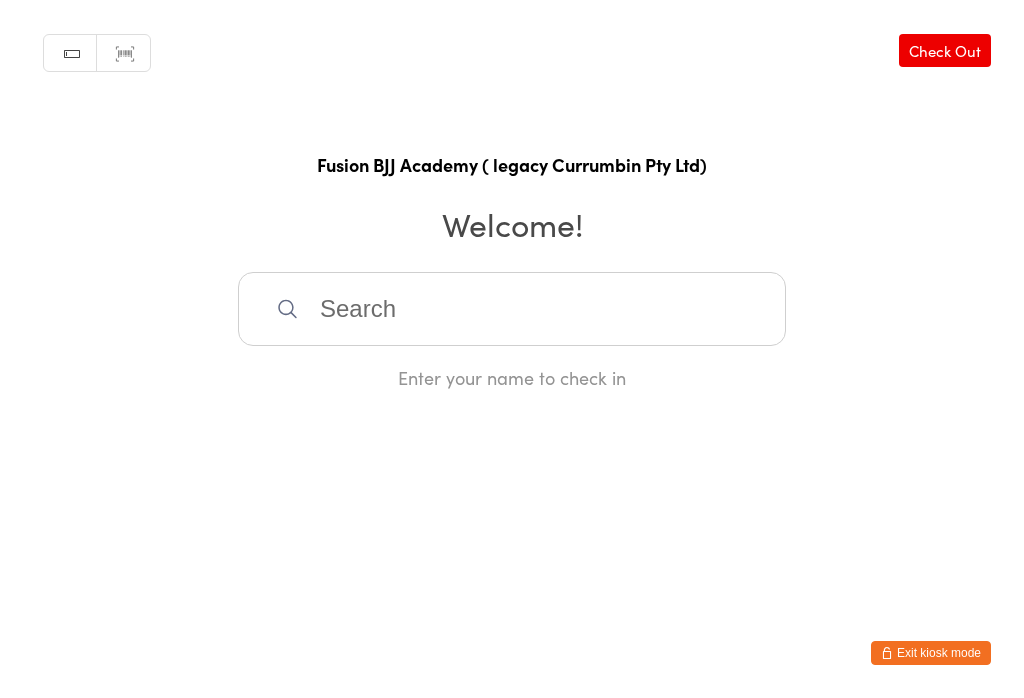click at bounding box center [512, 309] 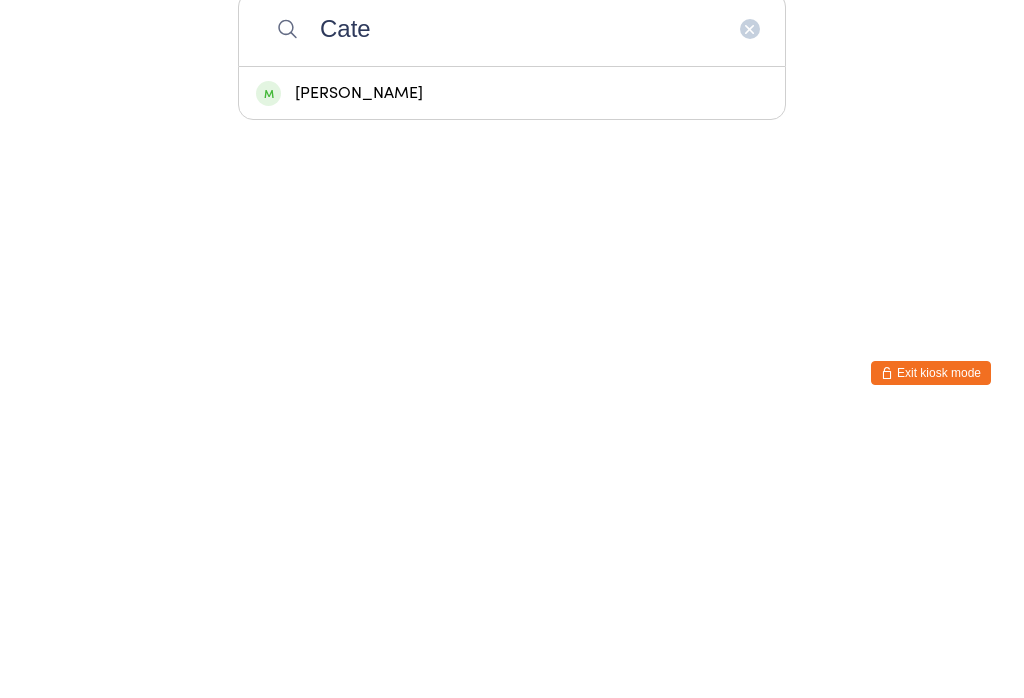 type on "Cate" 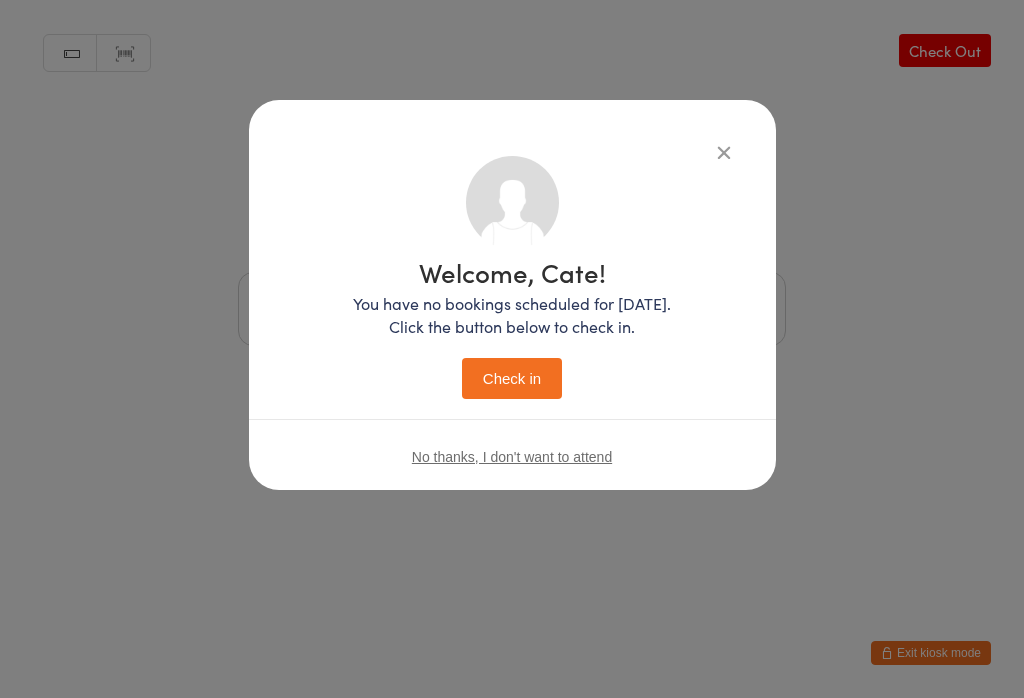 click on "Check in" at bounding box center [512, 378] 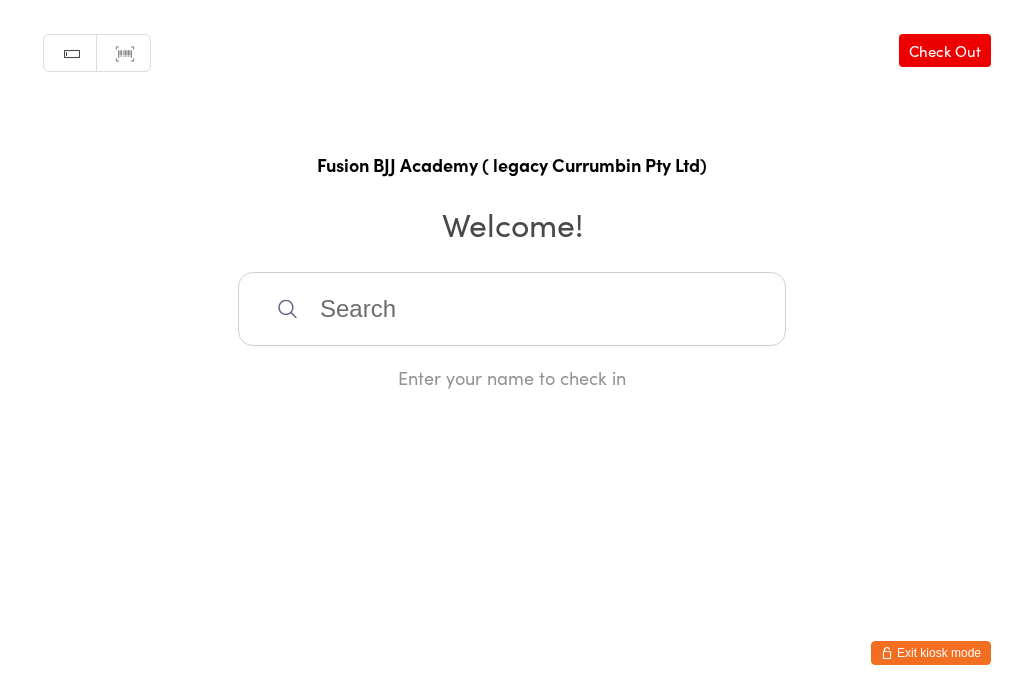 click at bounding box center [512, 309] 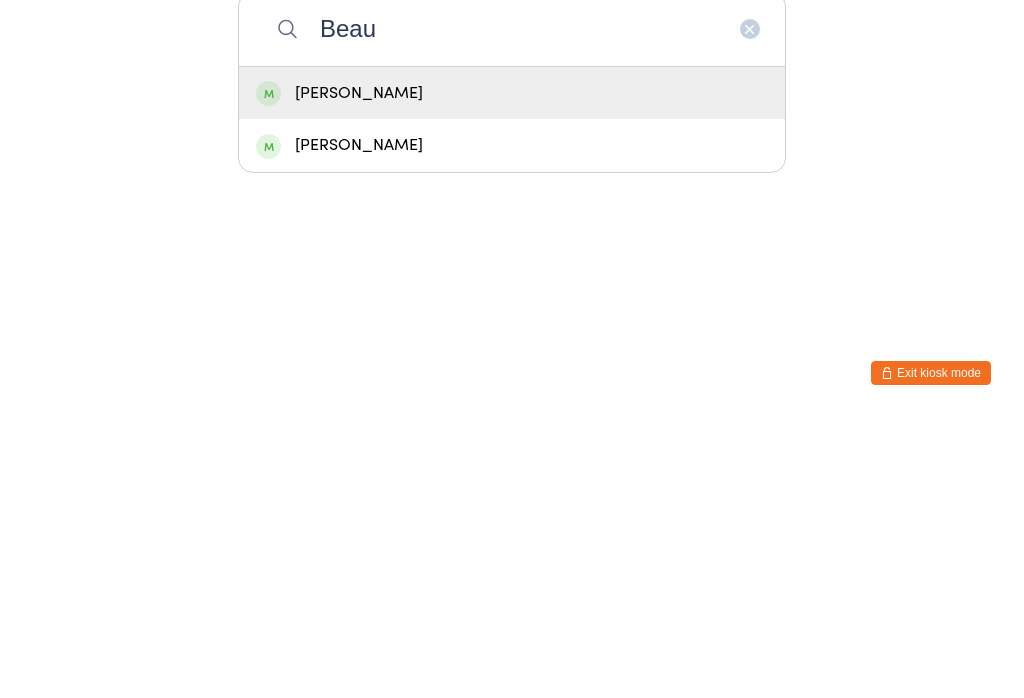 type on "Beau" 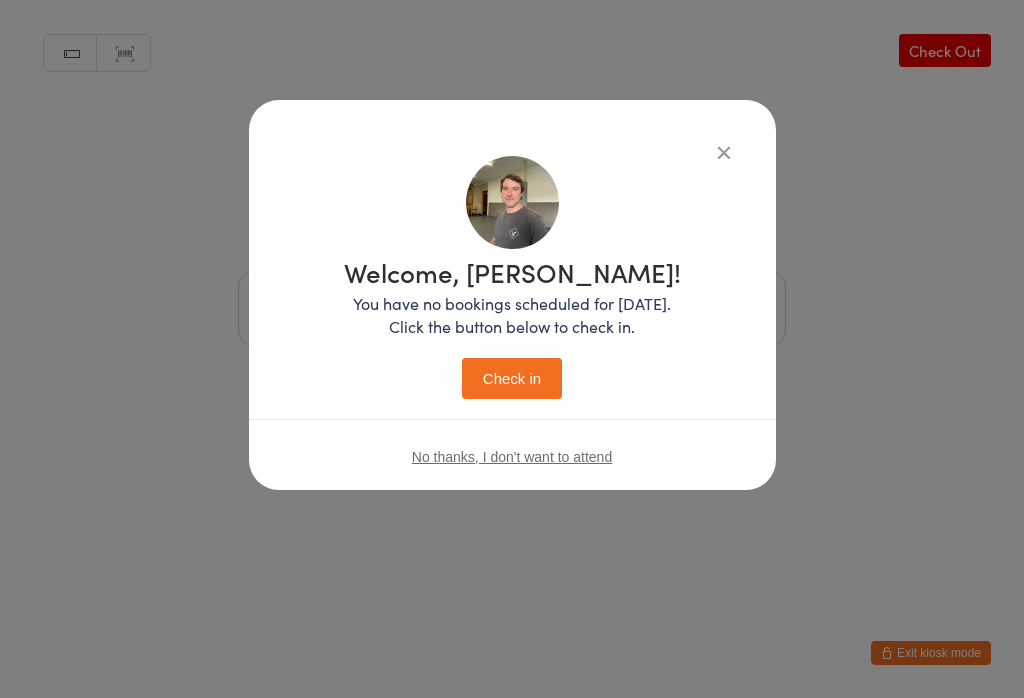 click on "Check in" at bounding box center (512, 378) 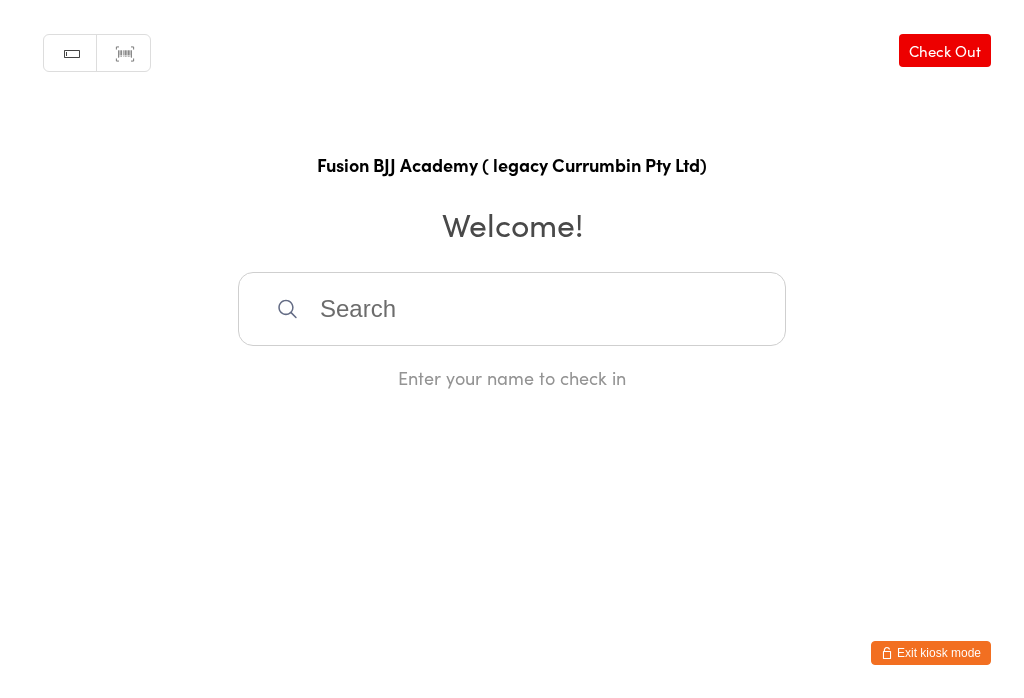 click at bounding box center [512, 309] 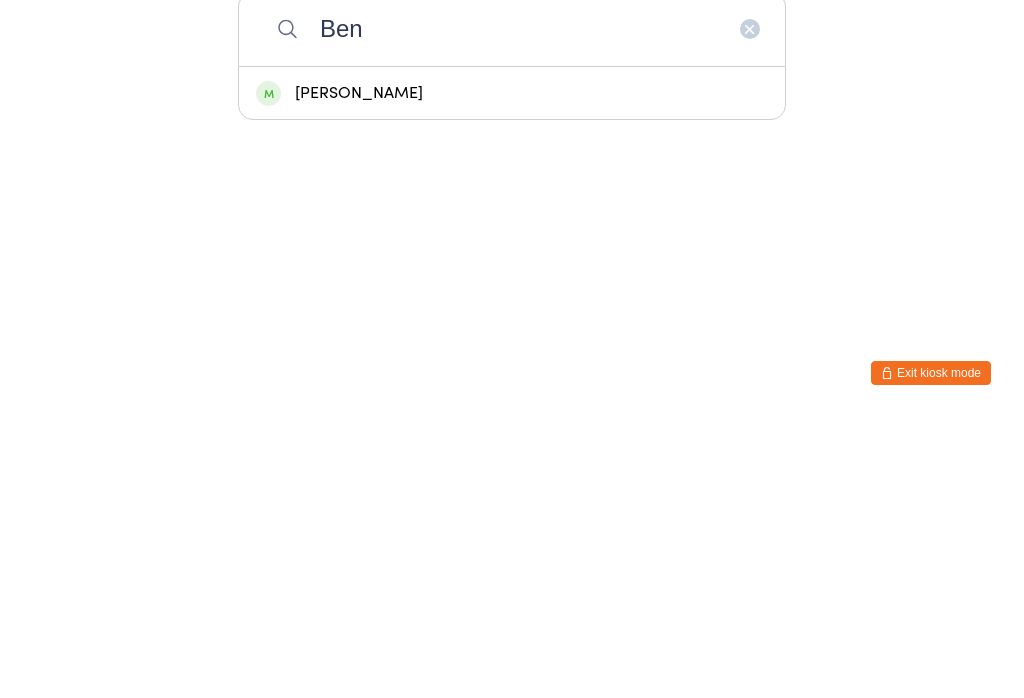 type on "Ben" 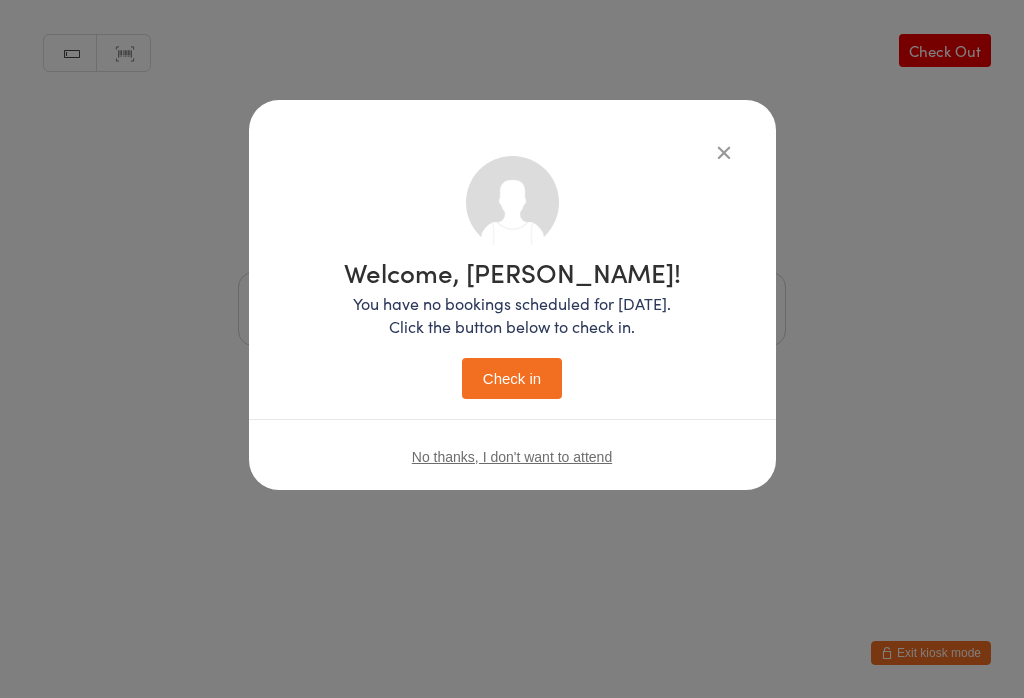 click on "Check in" at bounding box center [512, 378] 